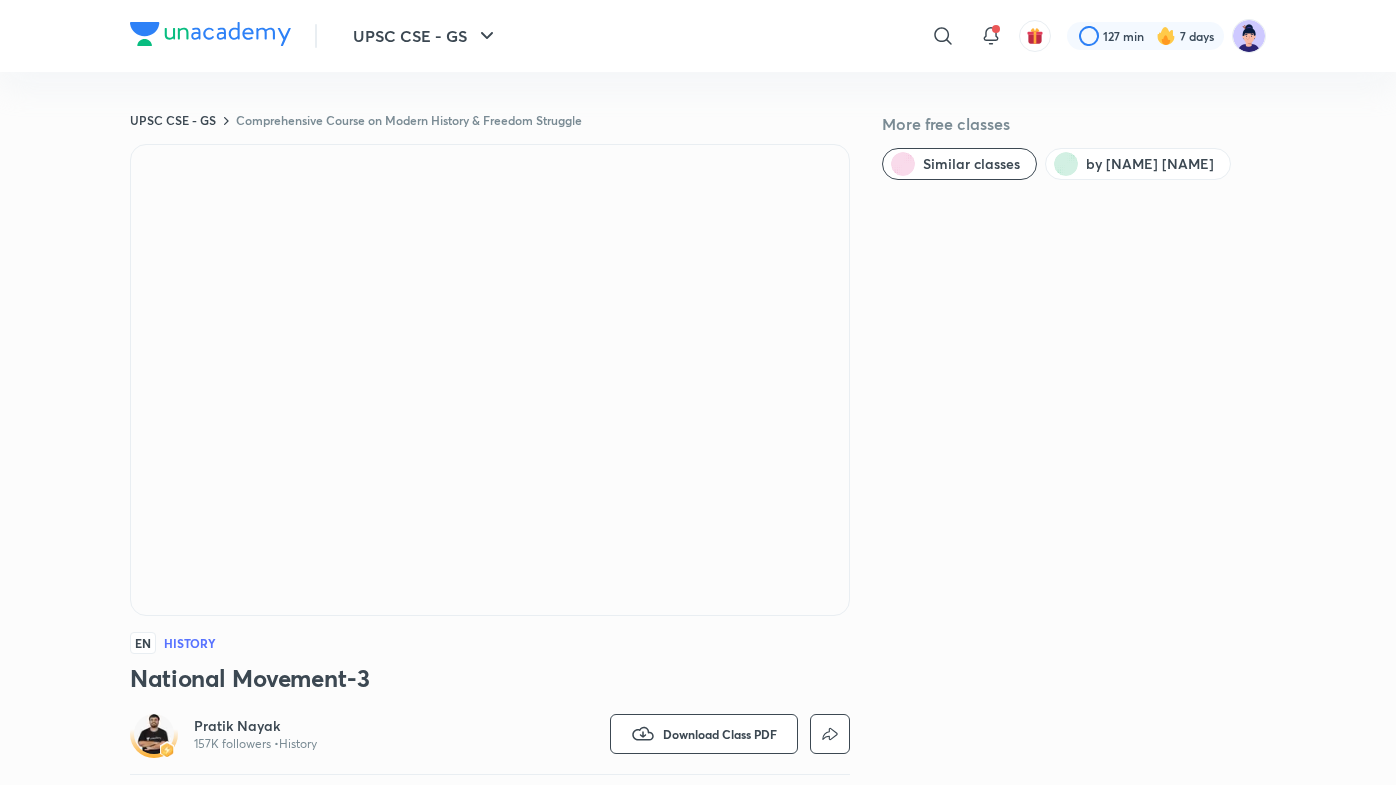 scroll, scrollTop: 0, scrollLeft: 0, axis: both 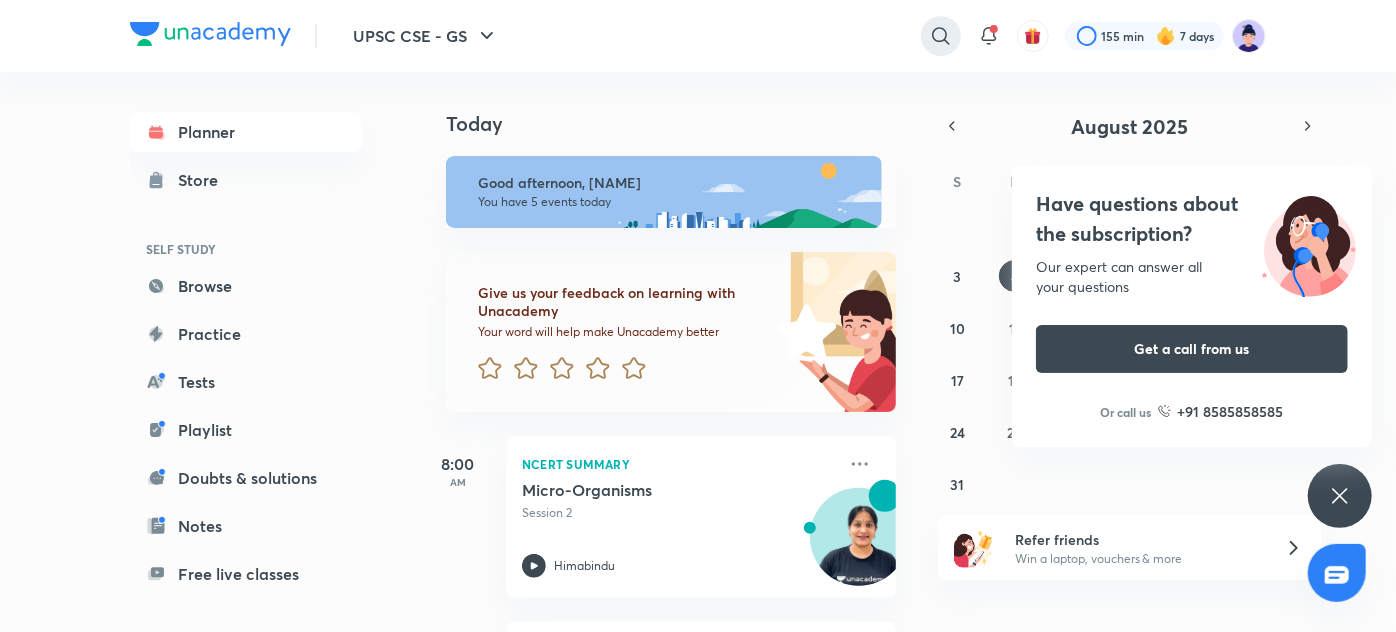click 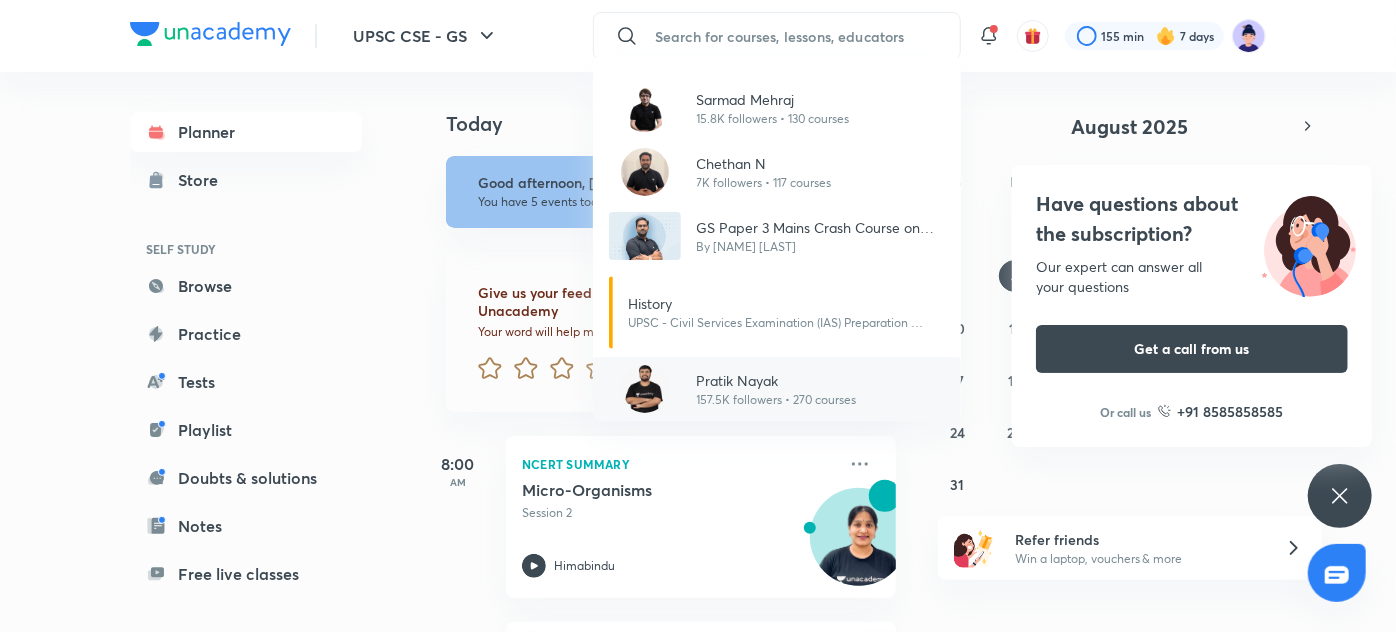 click on "Pratik Nayak" at bounding box center (777, 380) 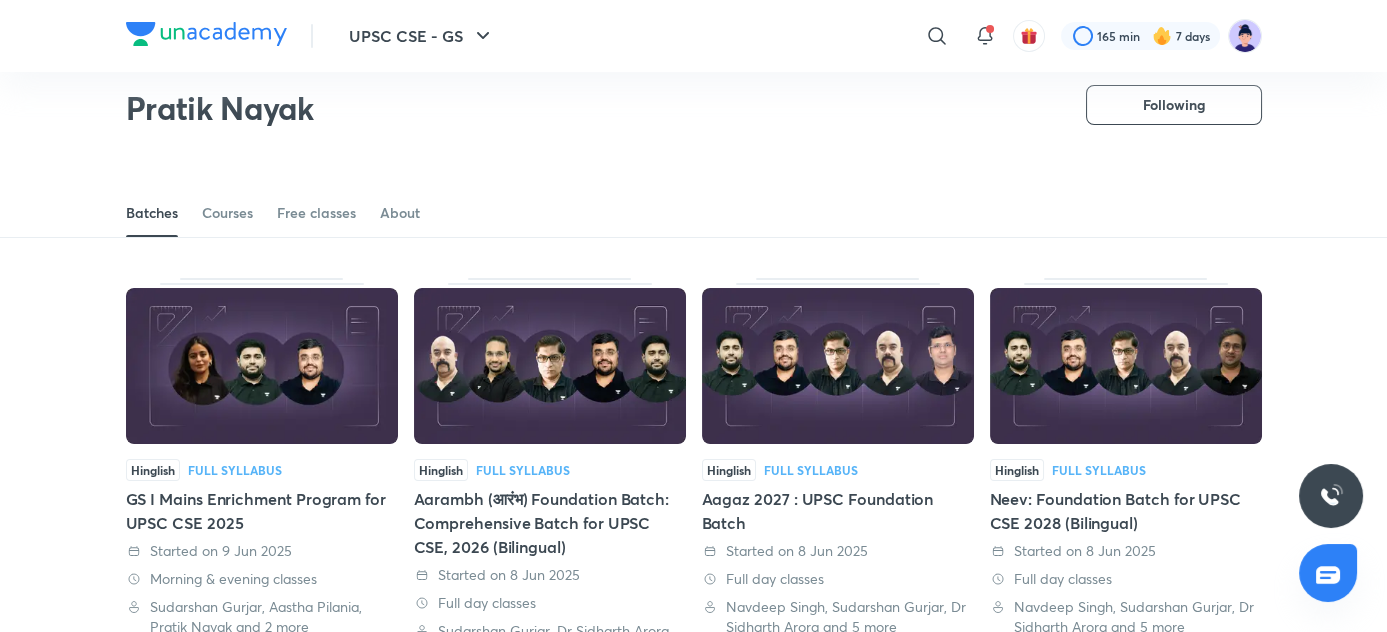 scroll, scrollTop: 34, scrollLeft: 0, axis: vertical 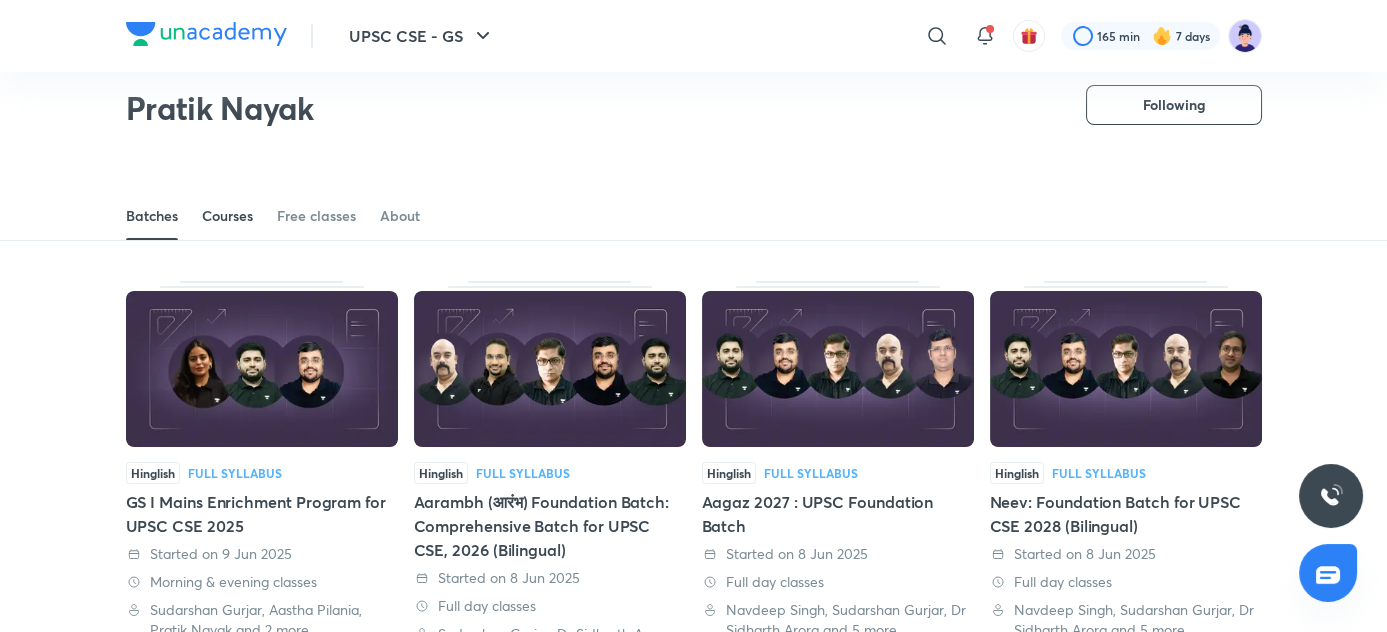click on "Courses" at bounding box center (227, 216) 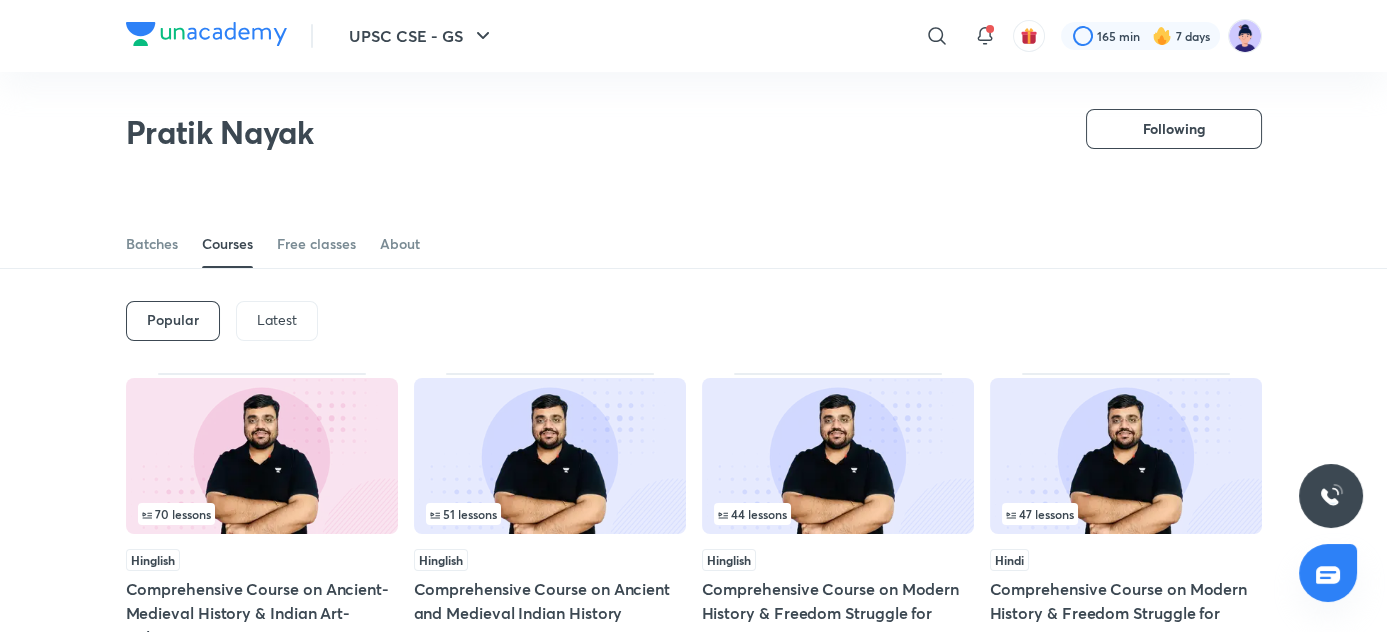 scroll, scrollTop: 64, scrollLeft: 0, axis: vertical 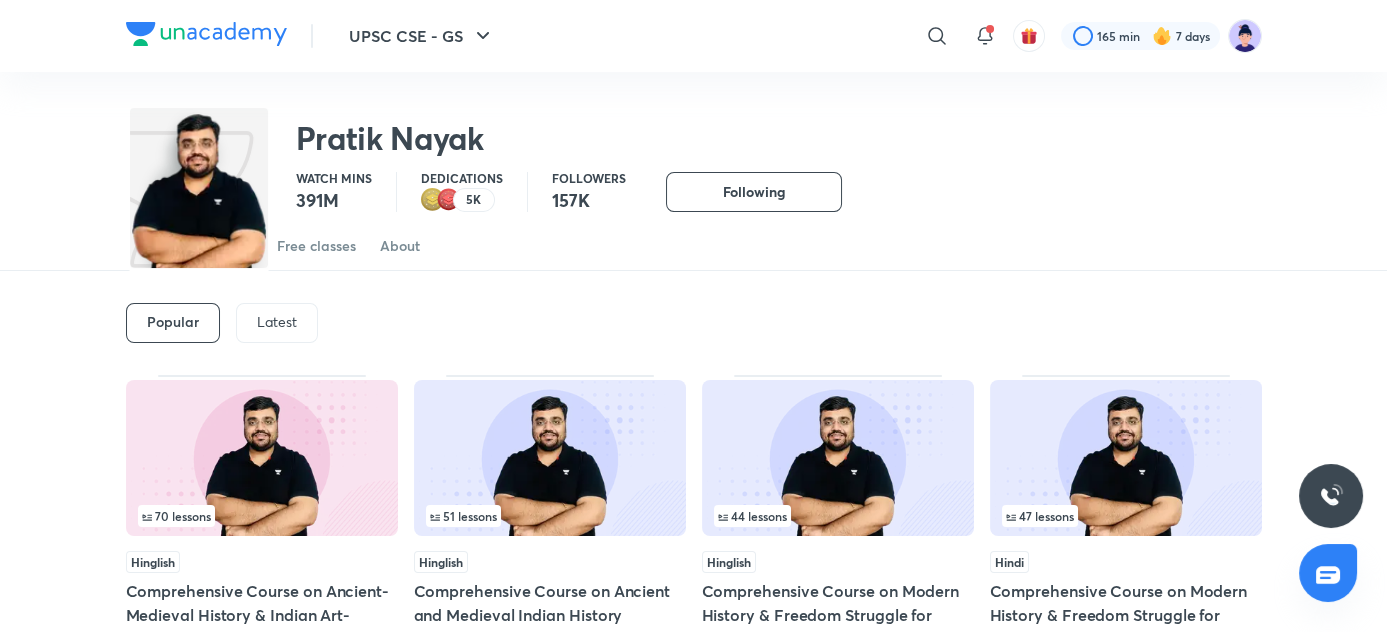 click on "Latest" at bounding box center (277, 323) 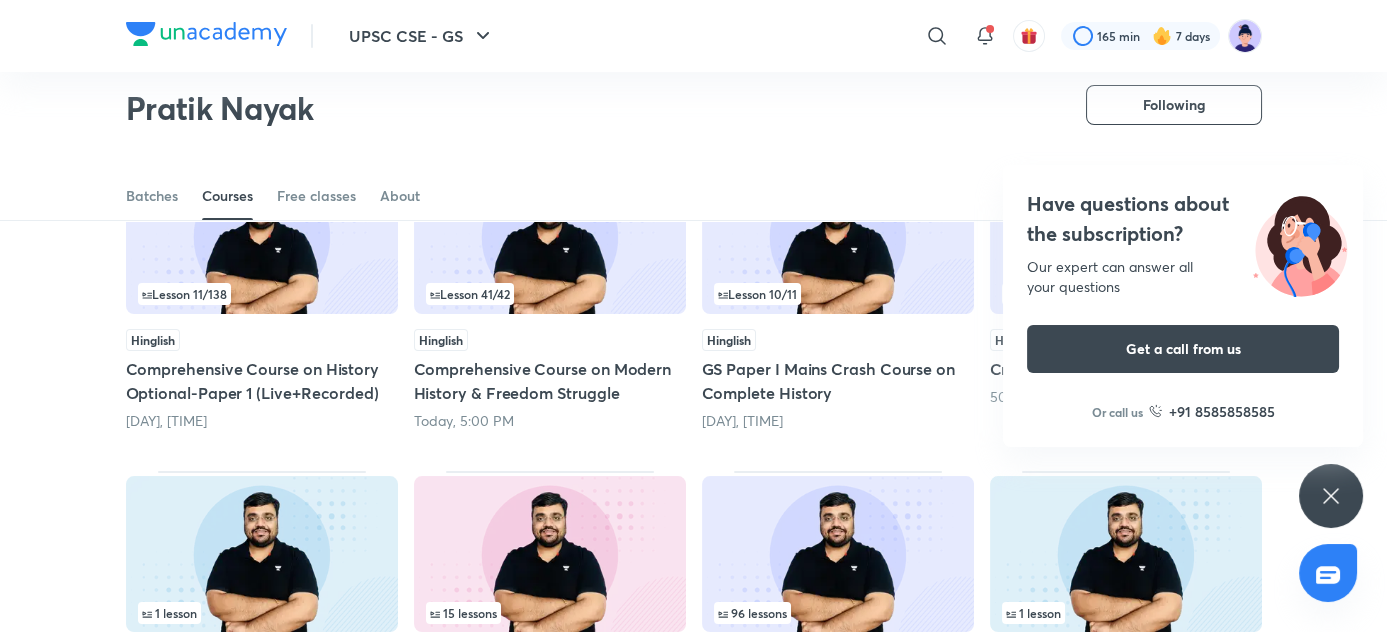 scroll, scrollTop: 228, scrollLeft: 0, axis: vertical 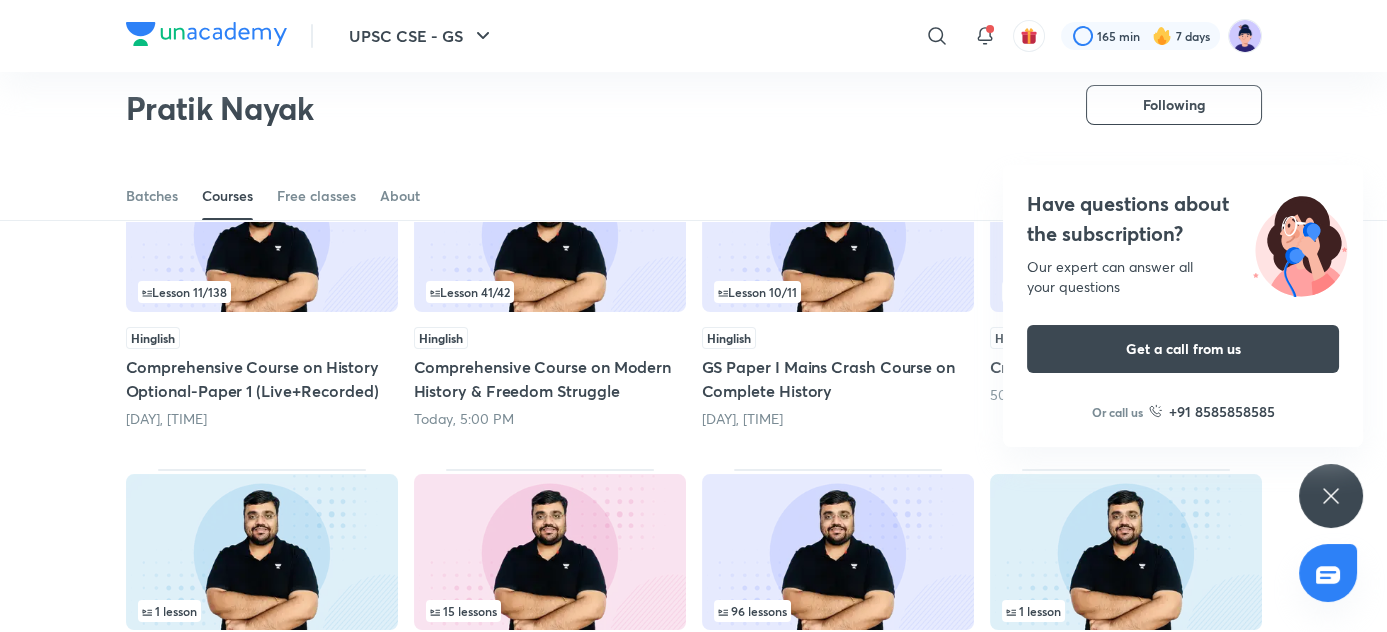 click on "Have questions about the subscription?" at bounding box center [1183, 219] 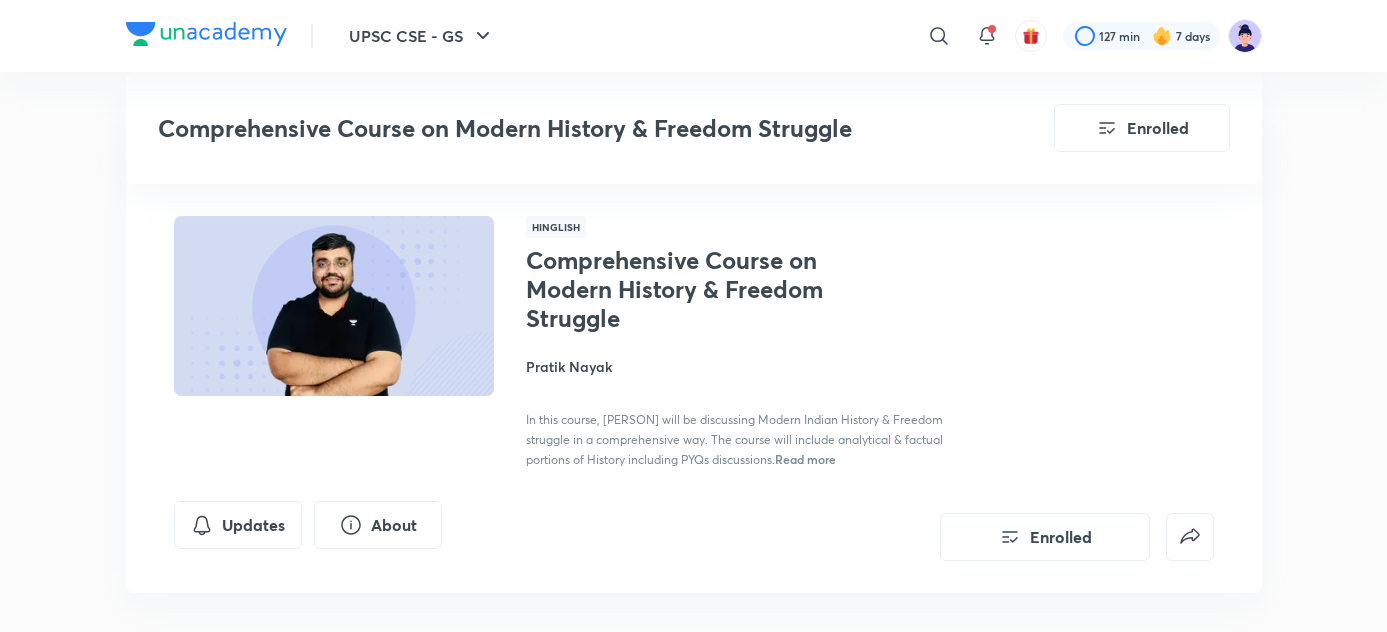 scroll, scrollTop: 811, scrollLeft: 0, axis: vertical 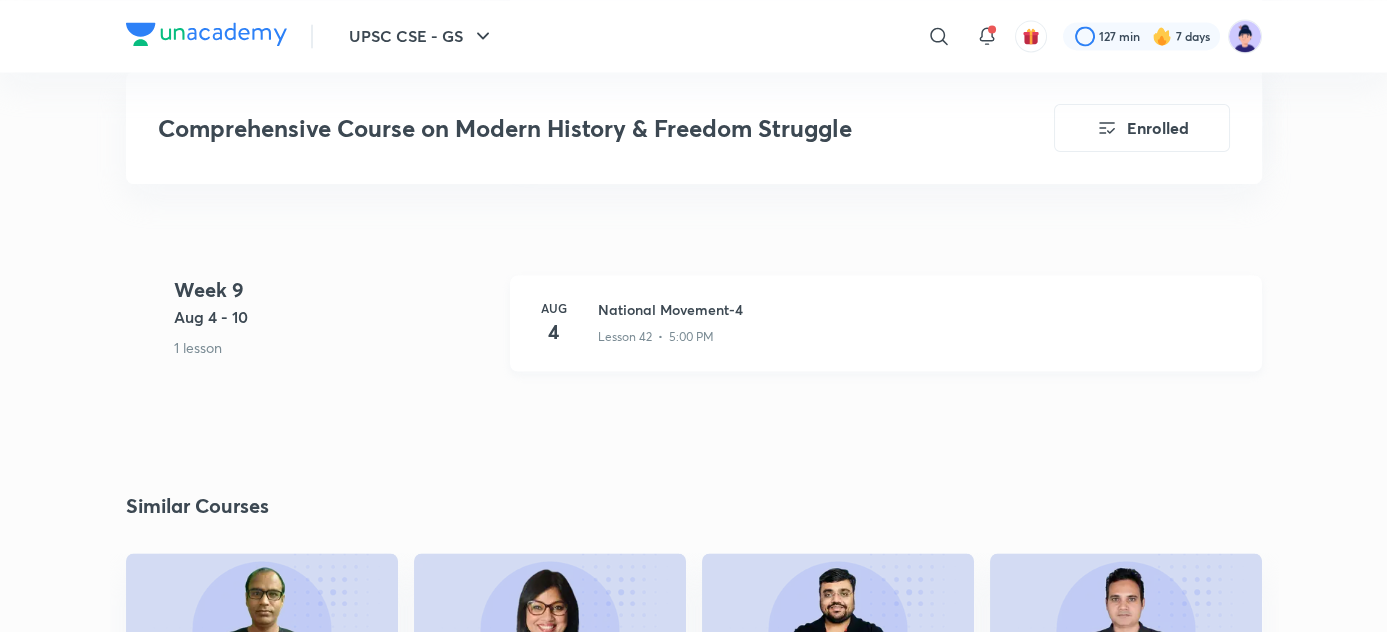 click on "National Movement-4" at bounding box center [918, 309] 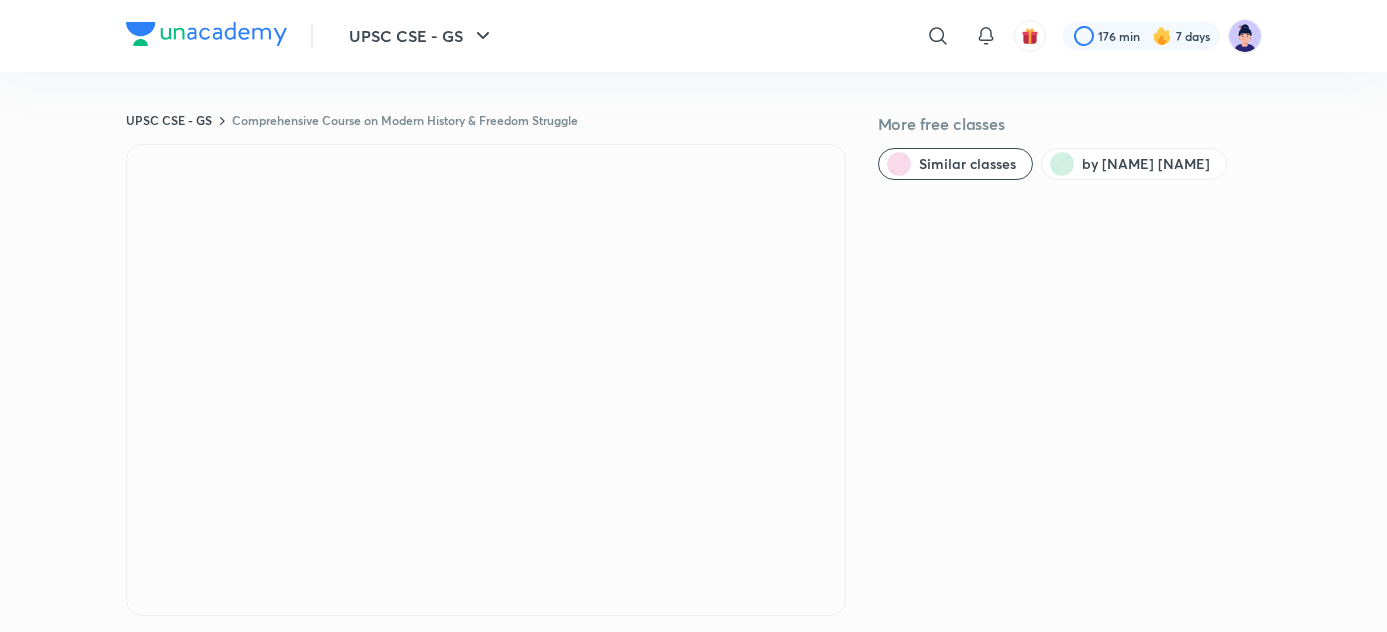 scroll, scrollTop: 0, scrollLeft: 0, axis: both 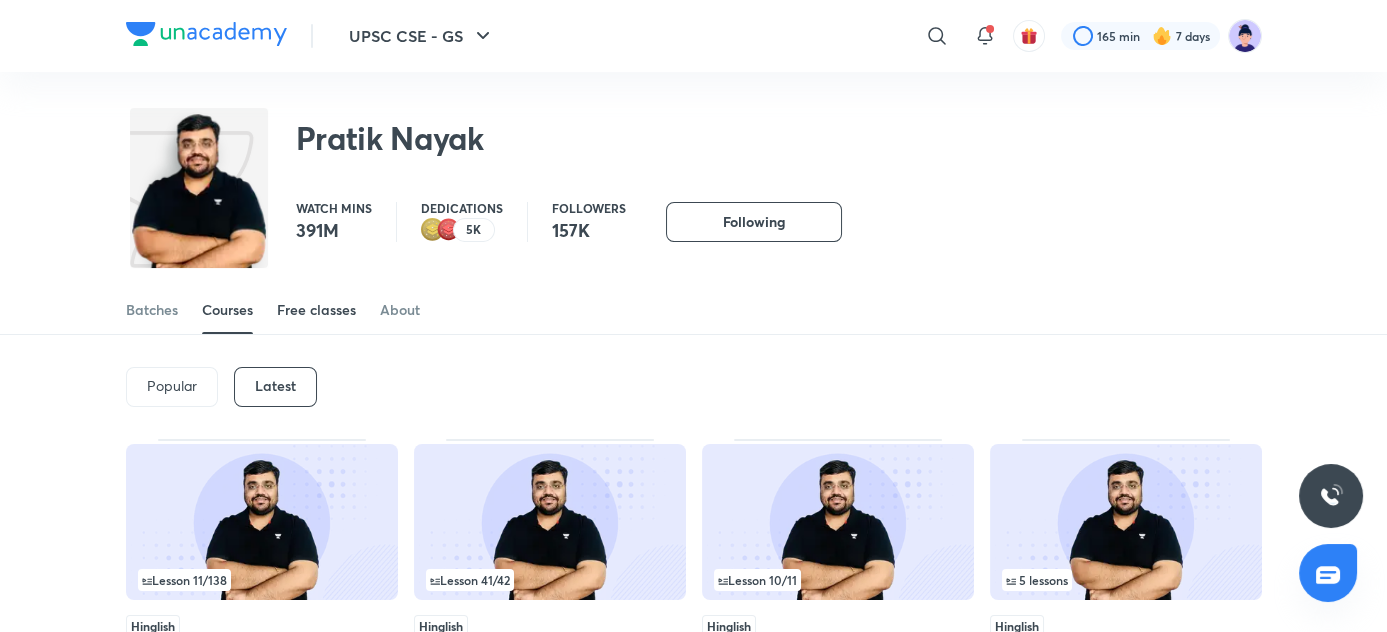 click on "Free classes" at bounding box center [316, 310] 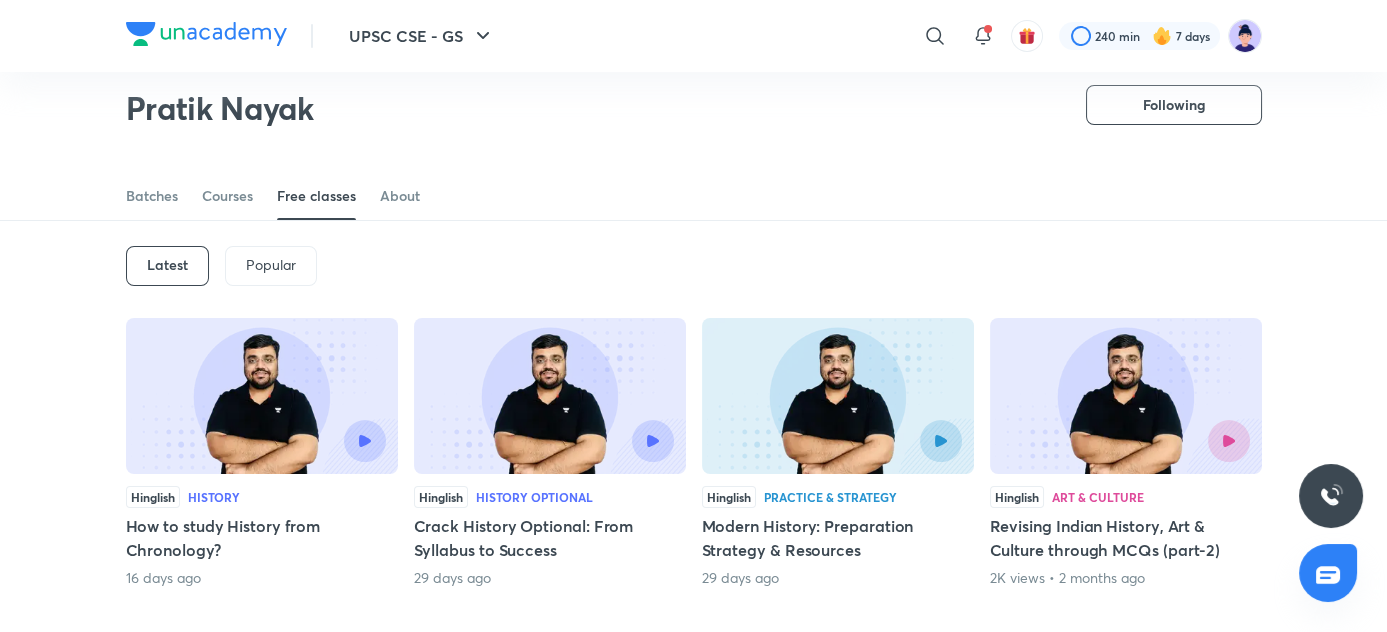 scroll, scrollTop: 59, scrollLeft: 0, axis: vertical 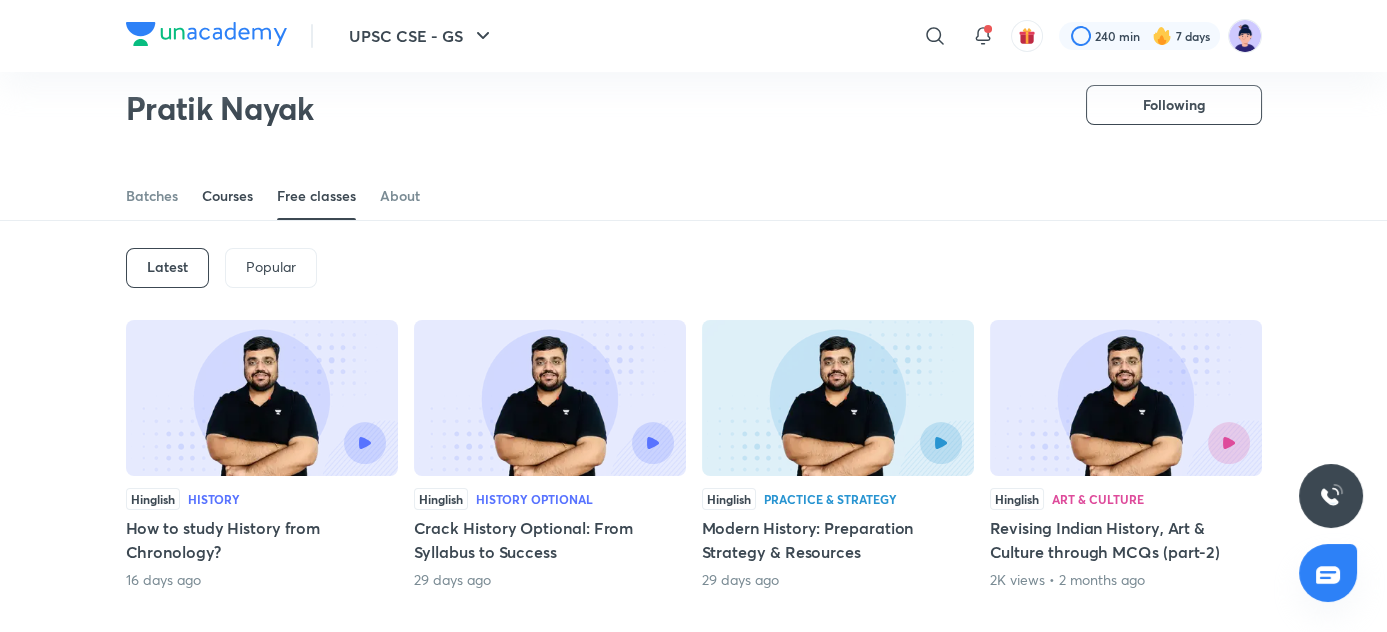 click on "Courses" at bounding box center [227, 196] 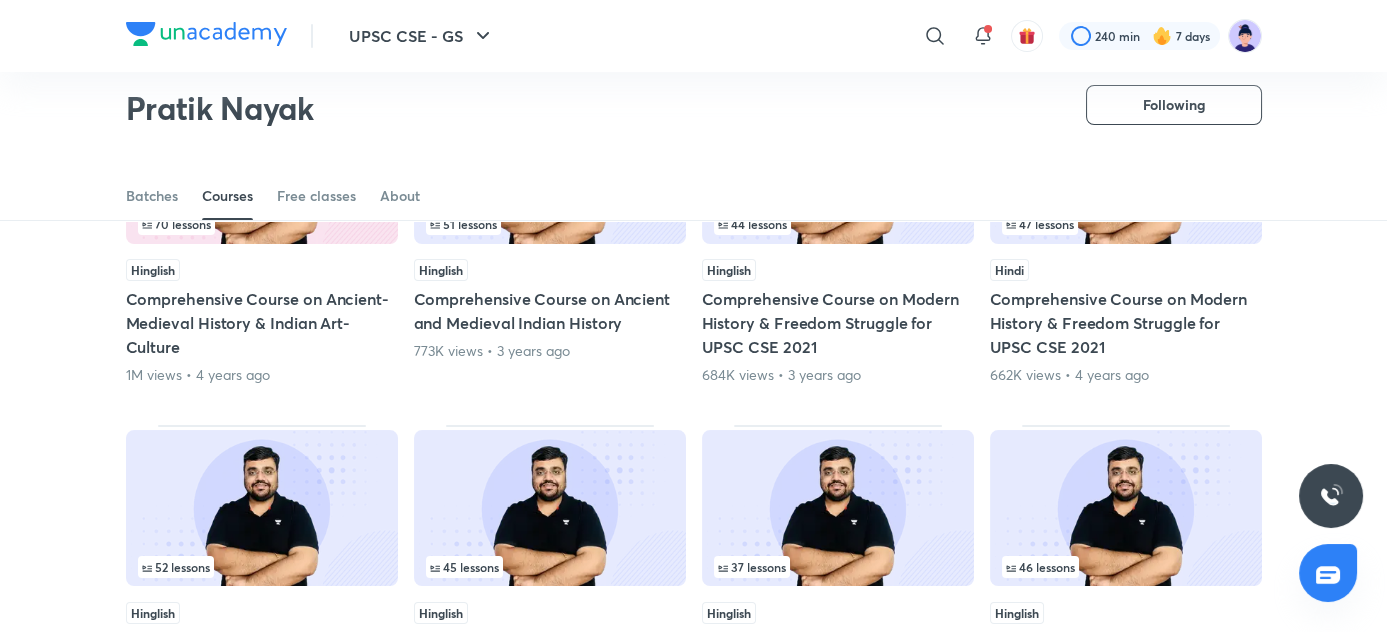 scroll, scrollTop: 297, scrollLeft: 0, axis: vertical 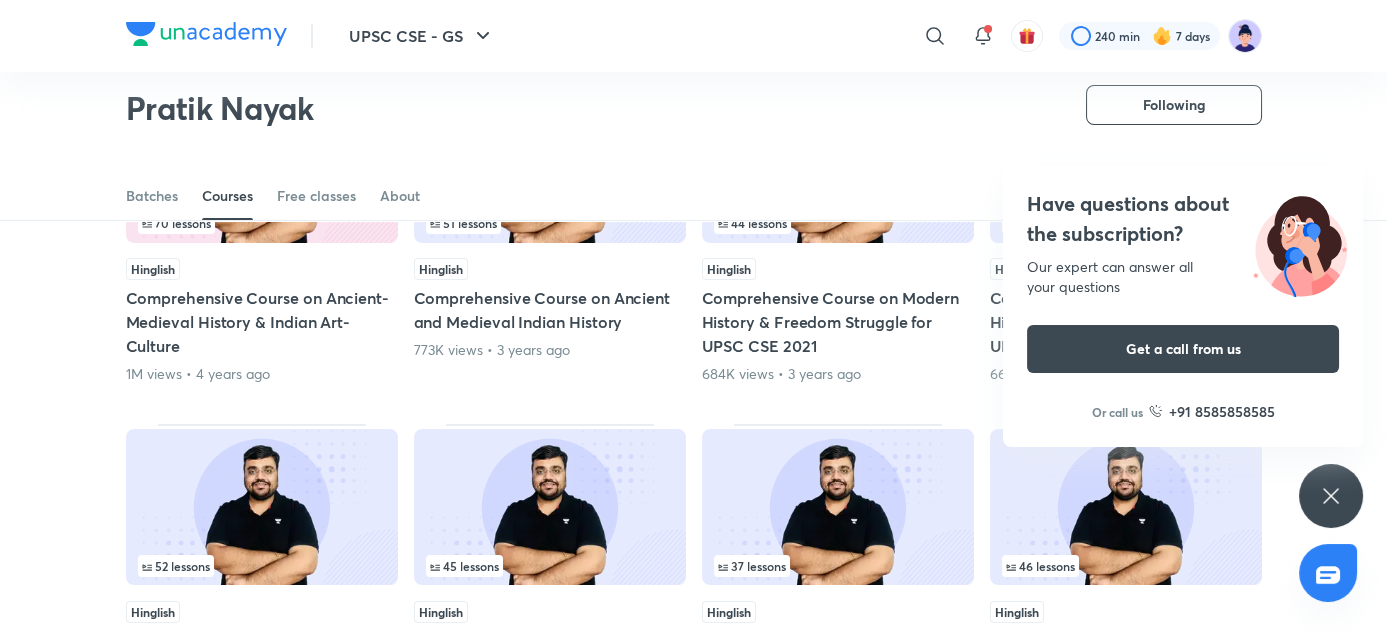 click on "Our expert can answer all your questions" at bounding box center (1183, 277) 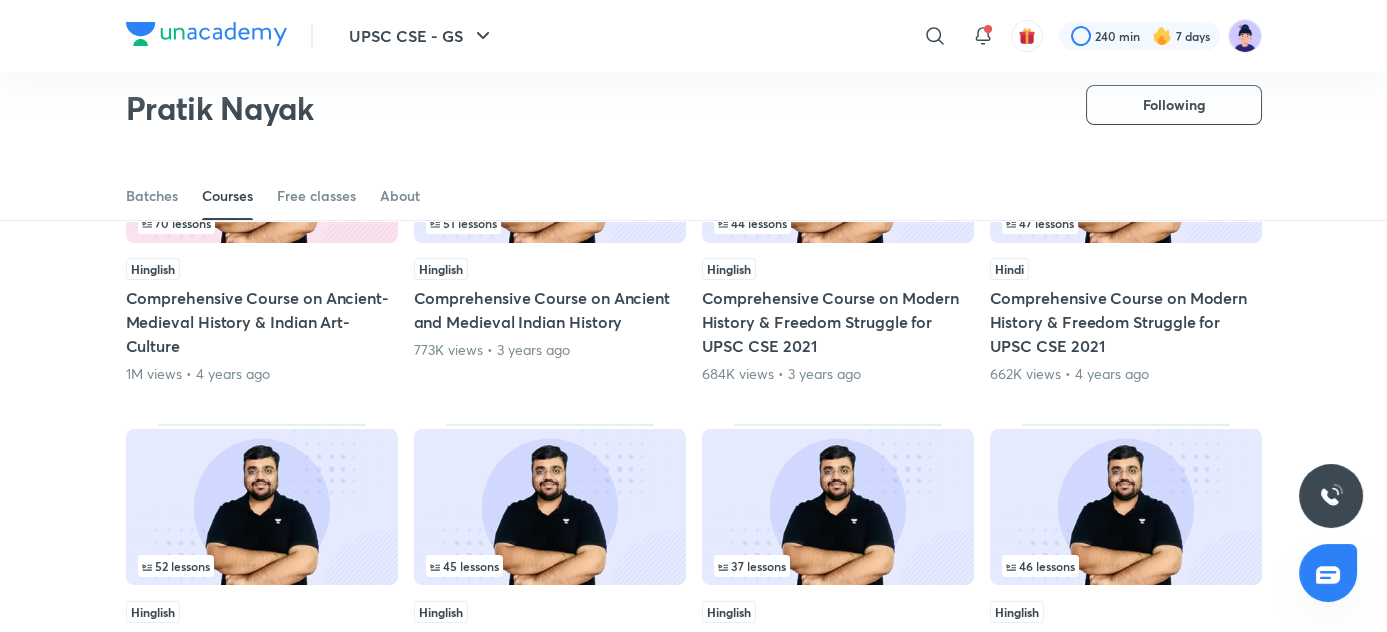 scroll, scrollTop: 0, scrollLeft: 0, axis: both 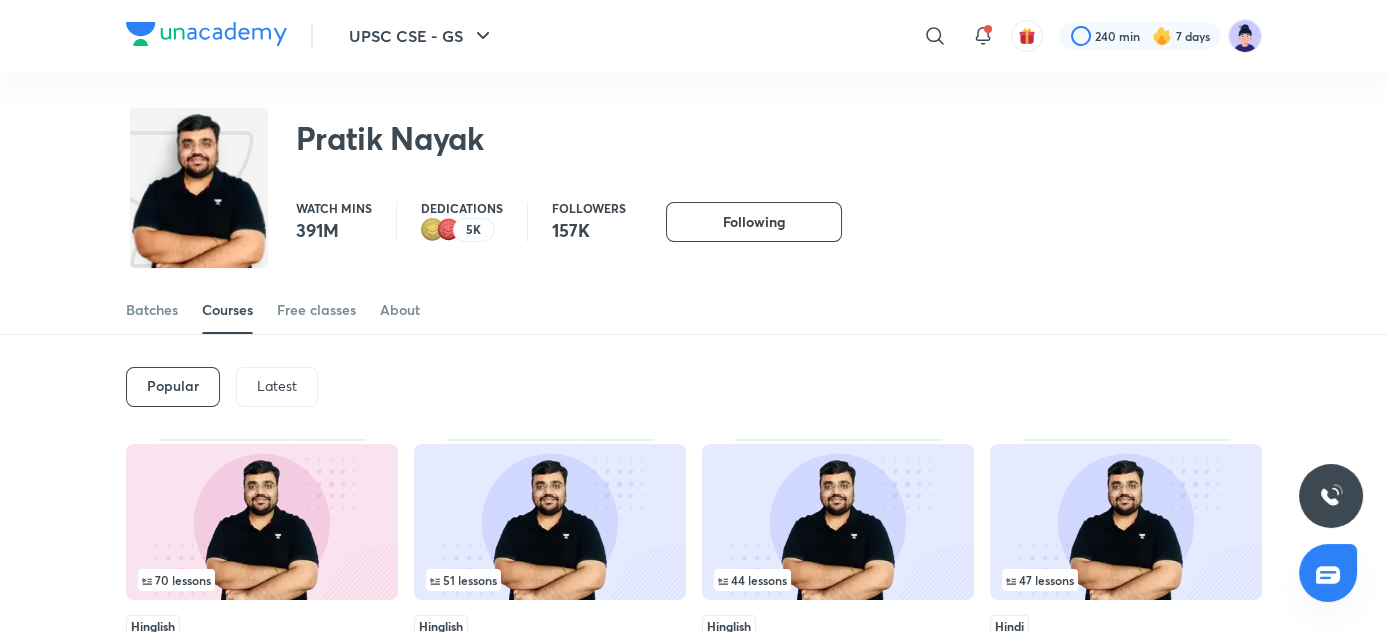 click at bounding box center (206, 34) 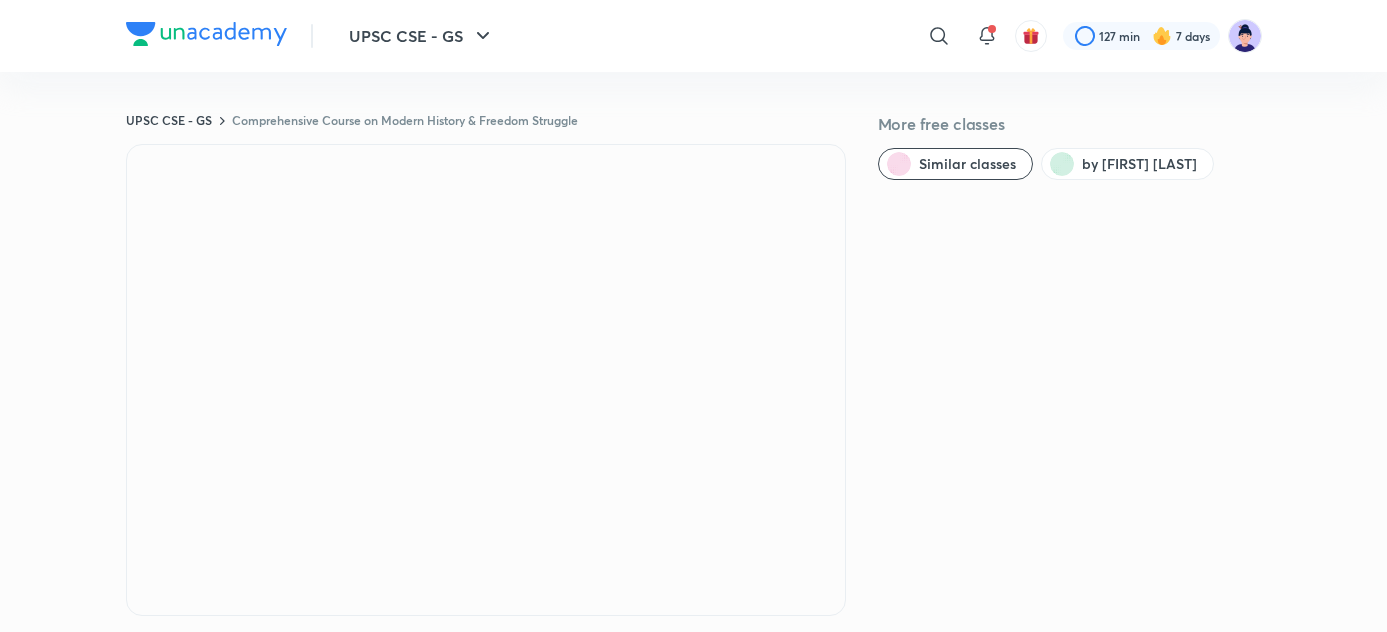 scroll, scrollTop: 0, scrollLeft: 0, axis: both 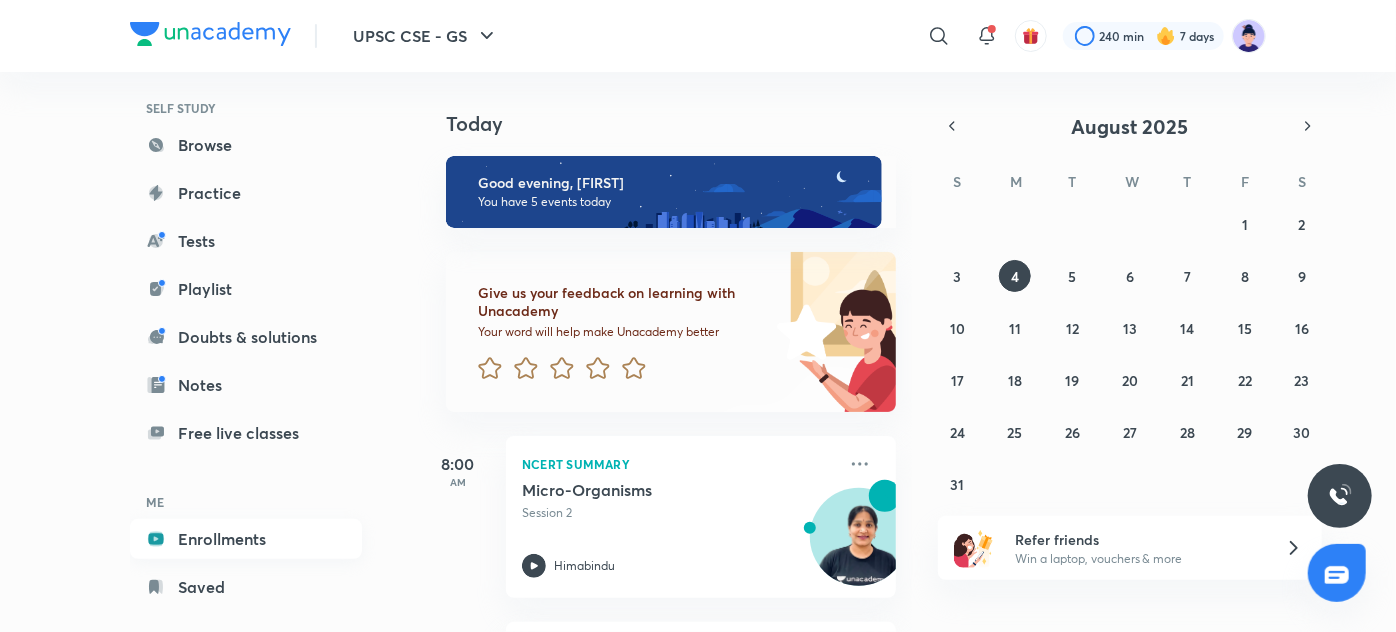 click on "Enrollments" at bounding box center (246, 539) 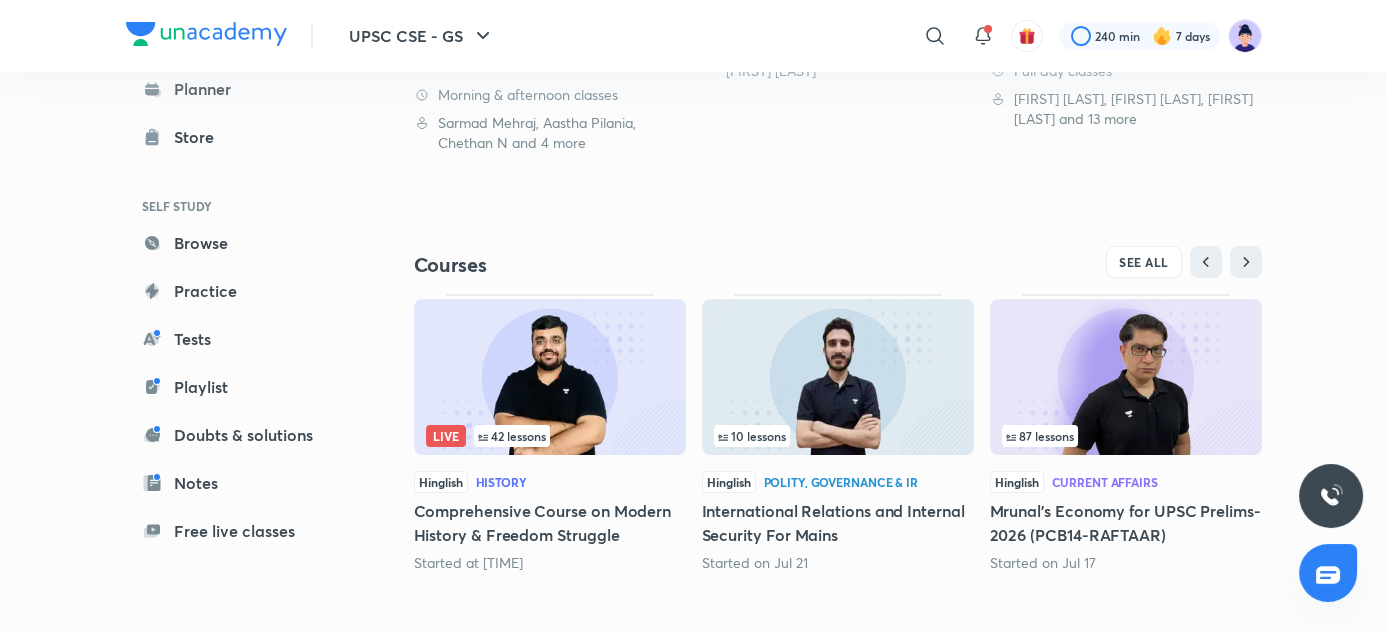 scroll, scrollTop: 586, scrollLeft: 0, axis: vertical 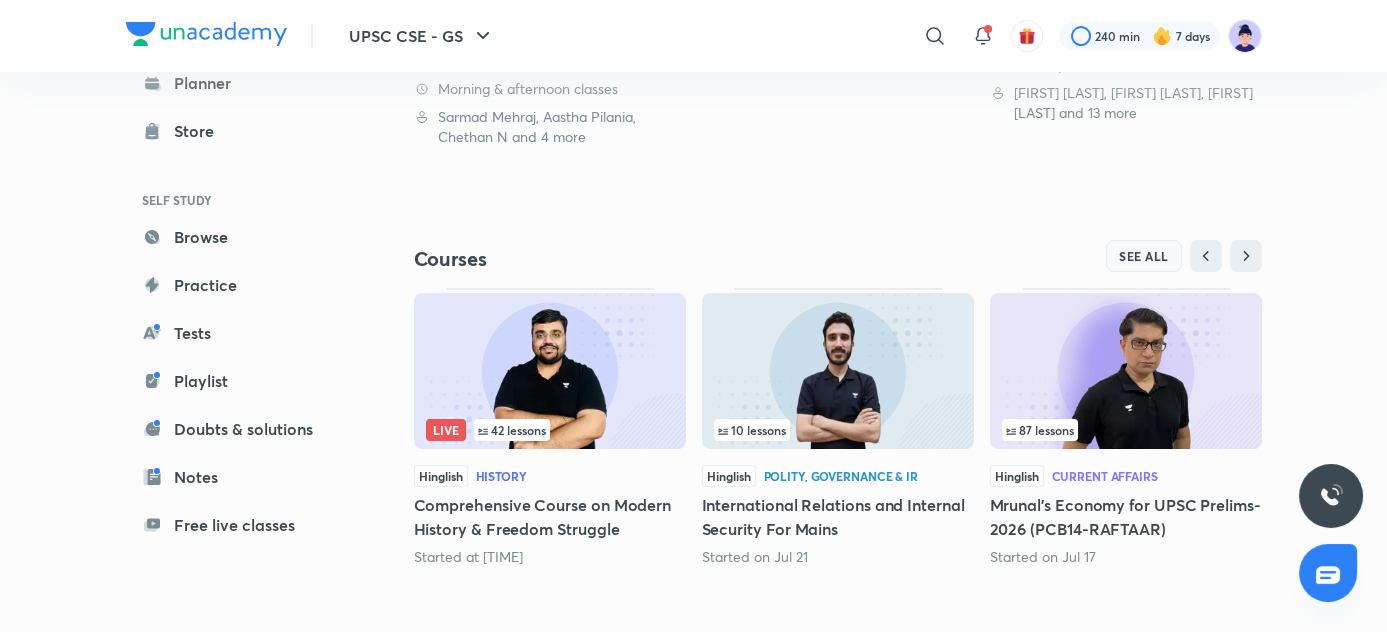 click on "SEE ALL" at bounding box center (1144, 256) 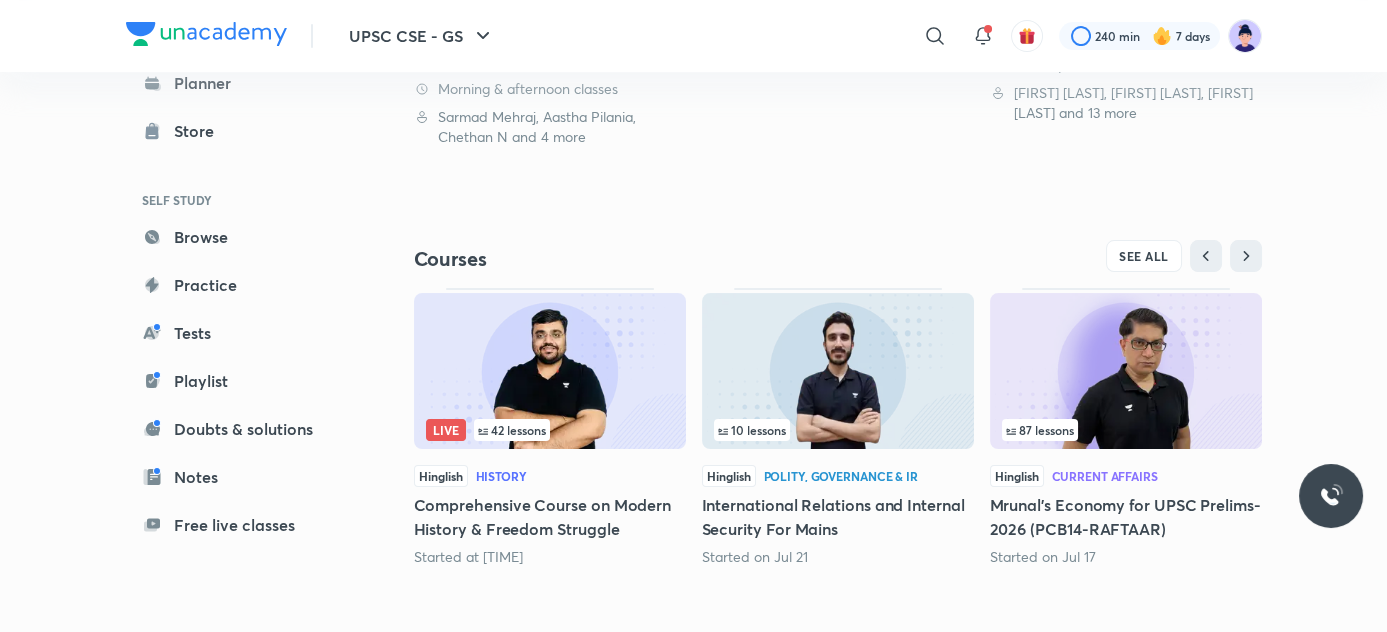 scroll, scrollTop: 0, scrollLeft: 0, axis: both 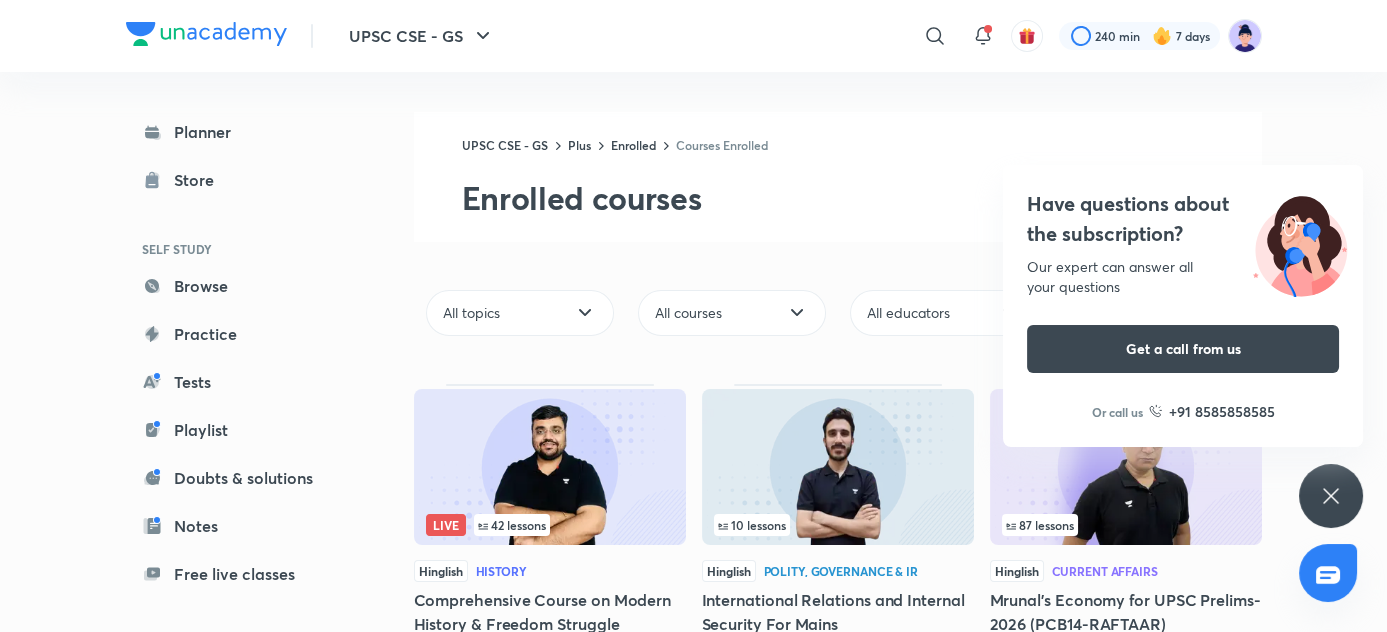 click on "Have questions about the subscription?" at bounding box center [1183, 219] 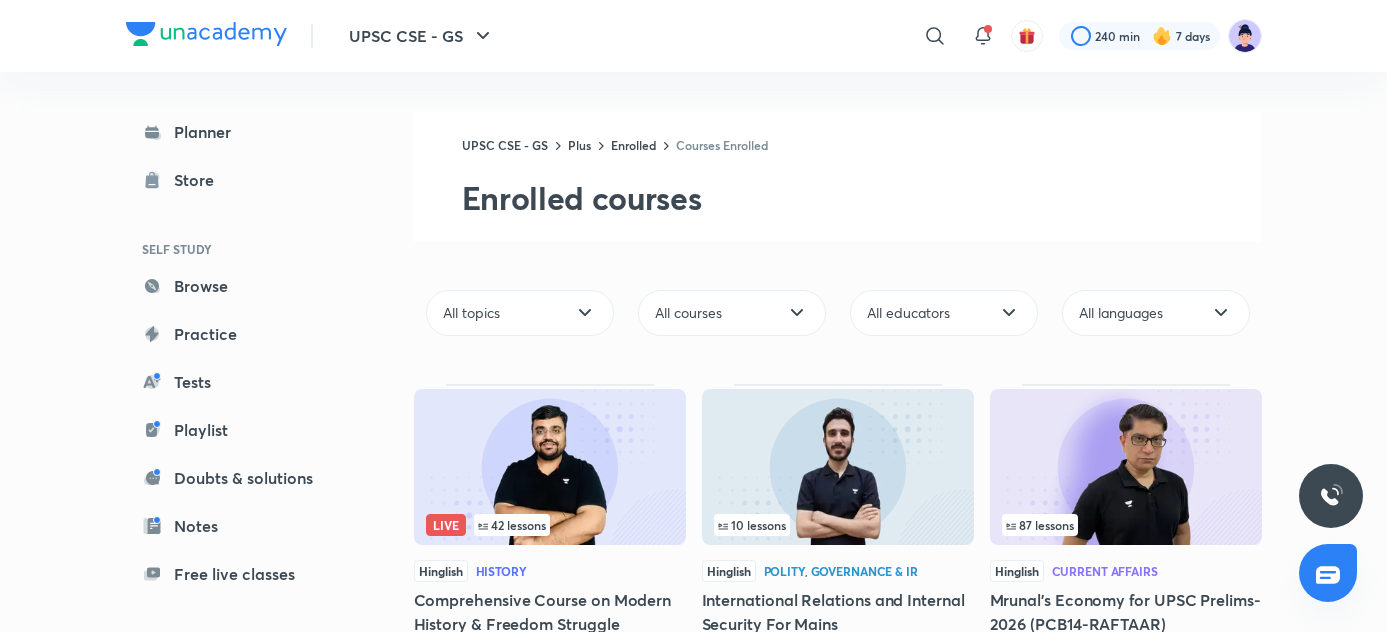 scroll, scrollTop: 0, scrollLeft: 0, axis: both 